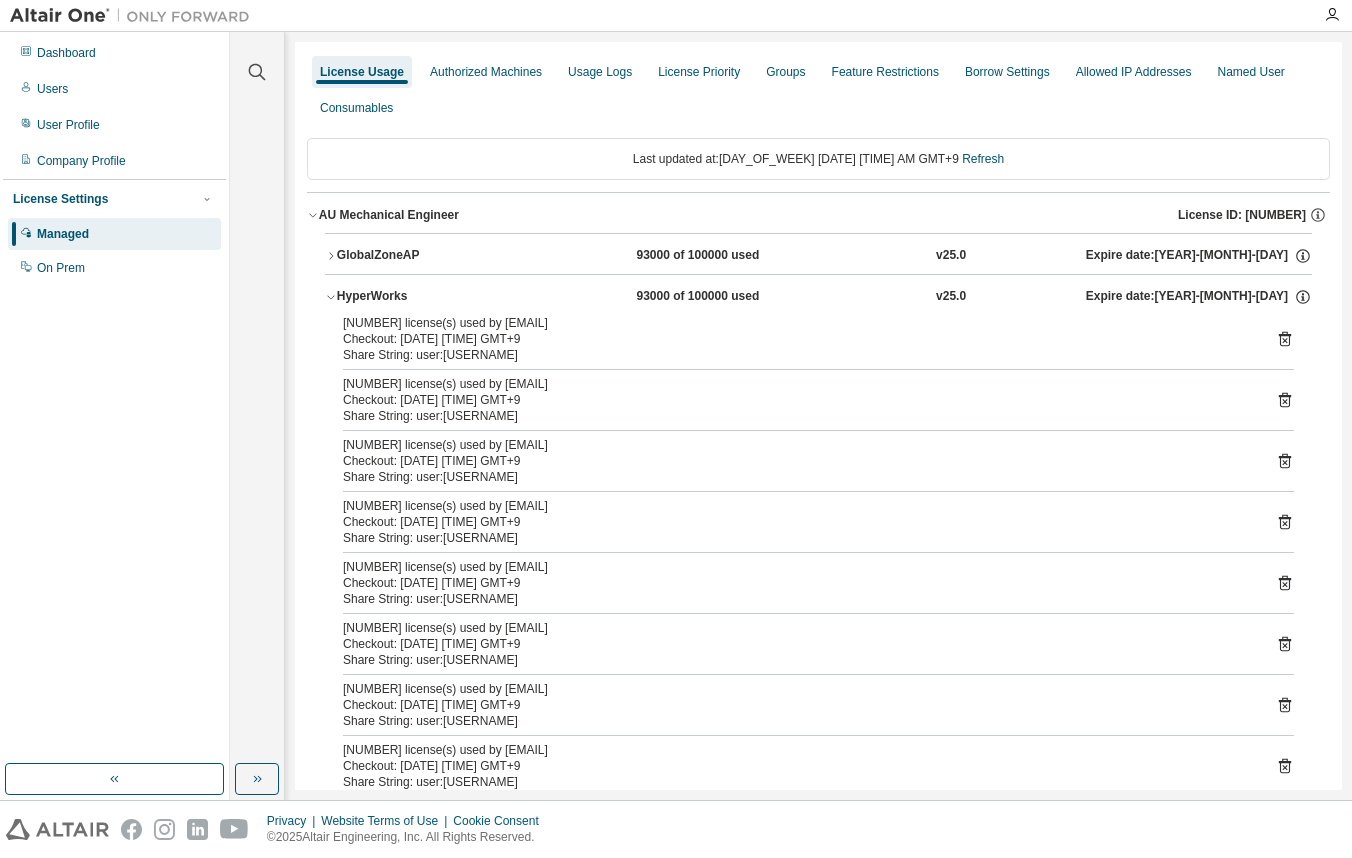 scroll, scrollTop: 0, scrollLeft: 0, axis: both 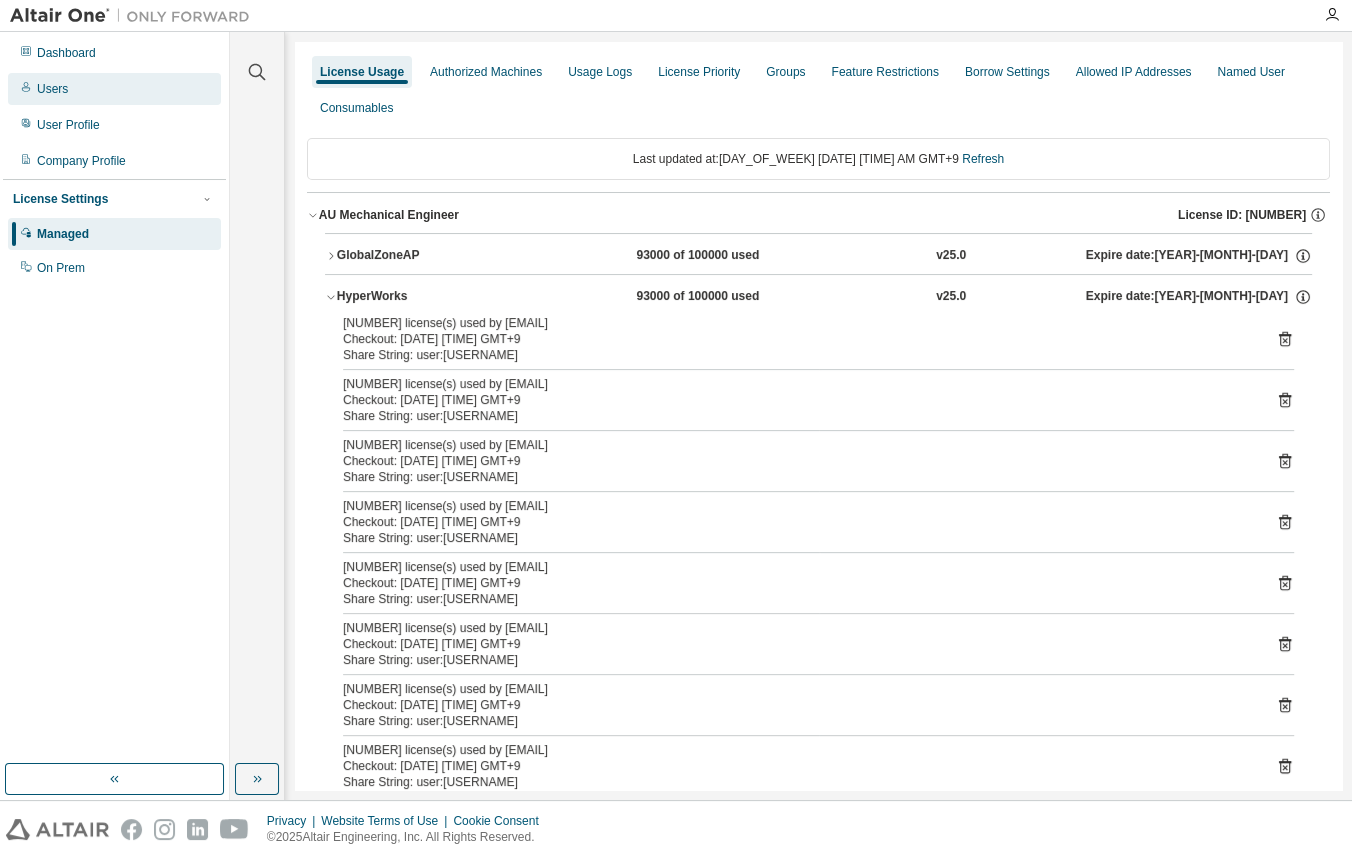 click on "Users" at bounding box center [114, 89] 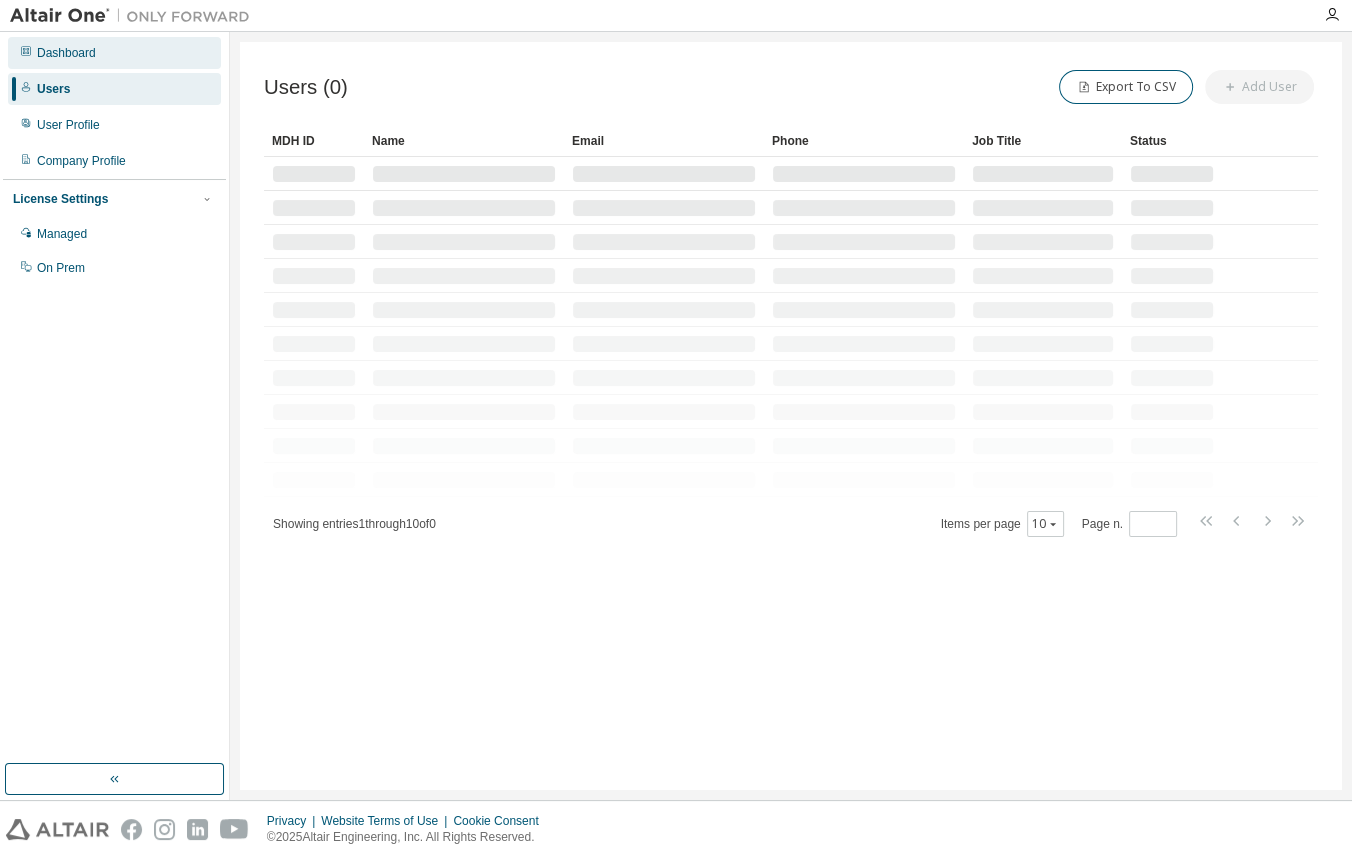 click on "Dashboard" at bounding box center (66, 53) 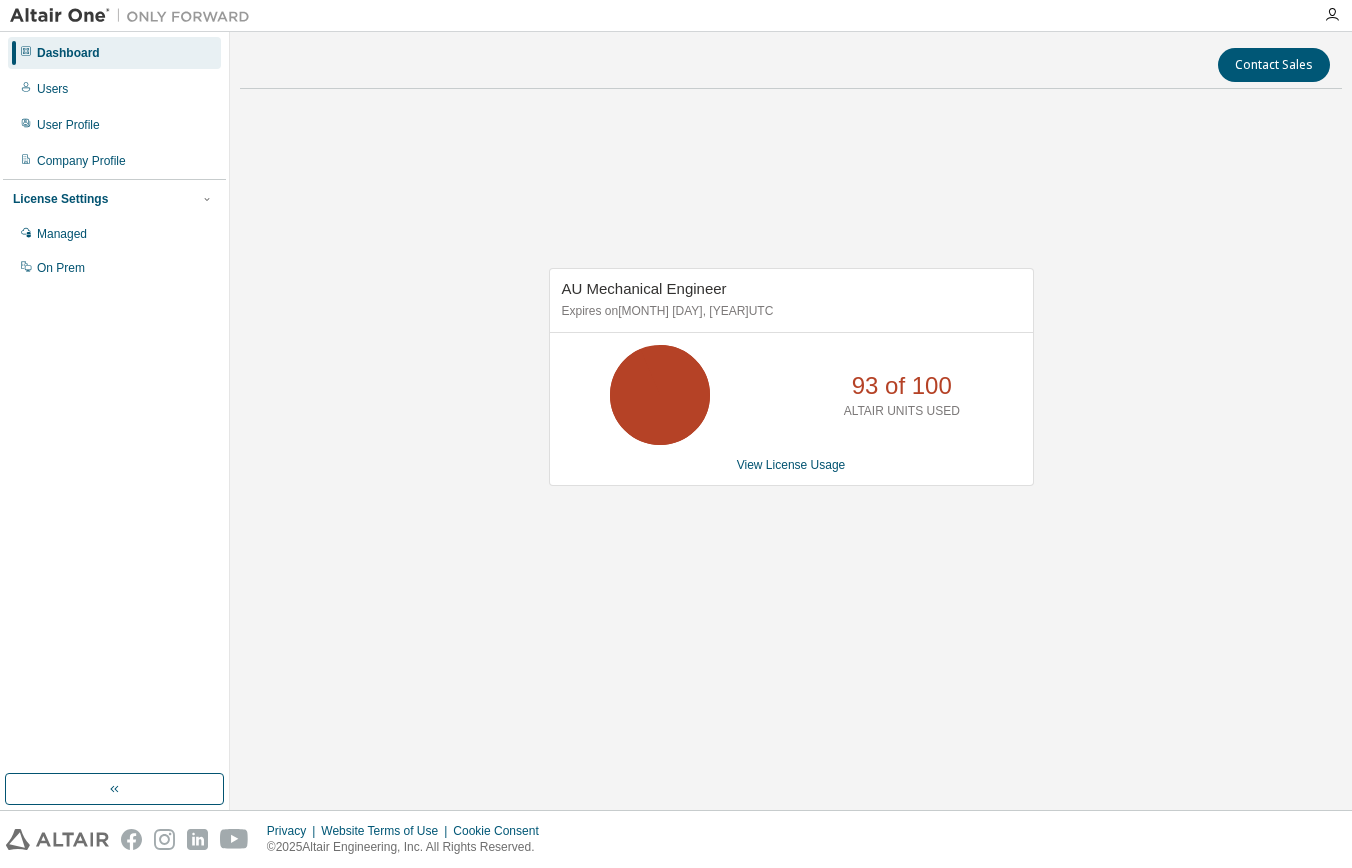 scroll, scrollTop: 0, scrollLeft: 0, axis: both 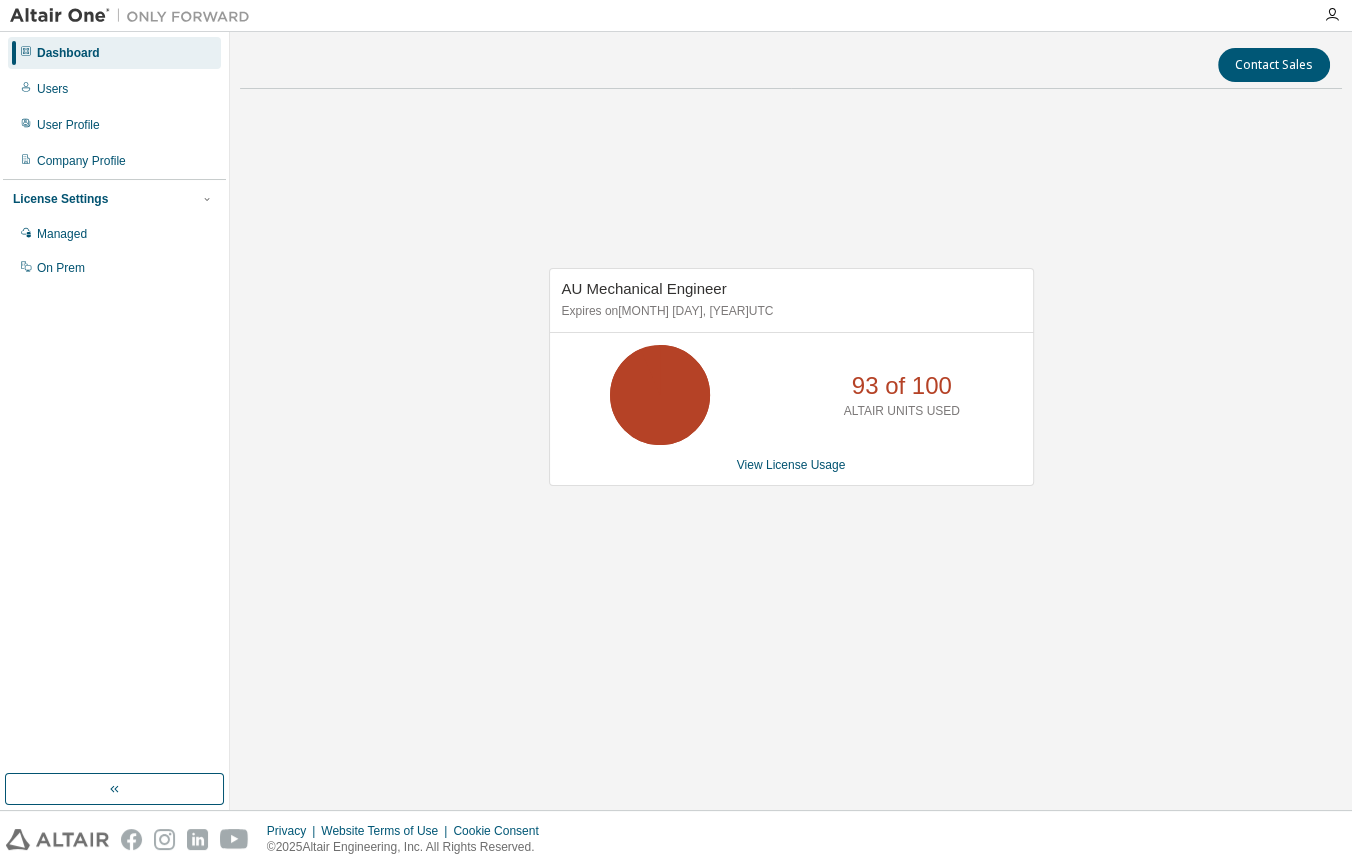 click on "AU Mechanical Engineer Expires on  [MONTH] [DAY], [YEAR]  UTC  93 of 100 ALTAIR UNITS USED View License Usage" at bounding box center [781, 387] 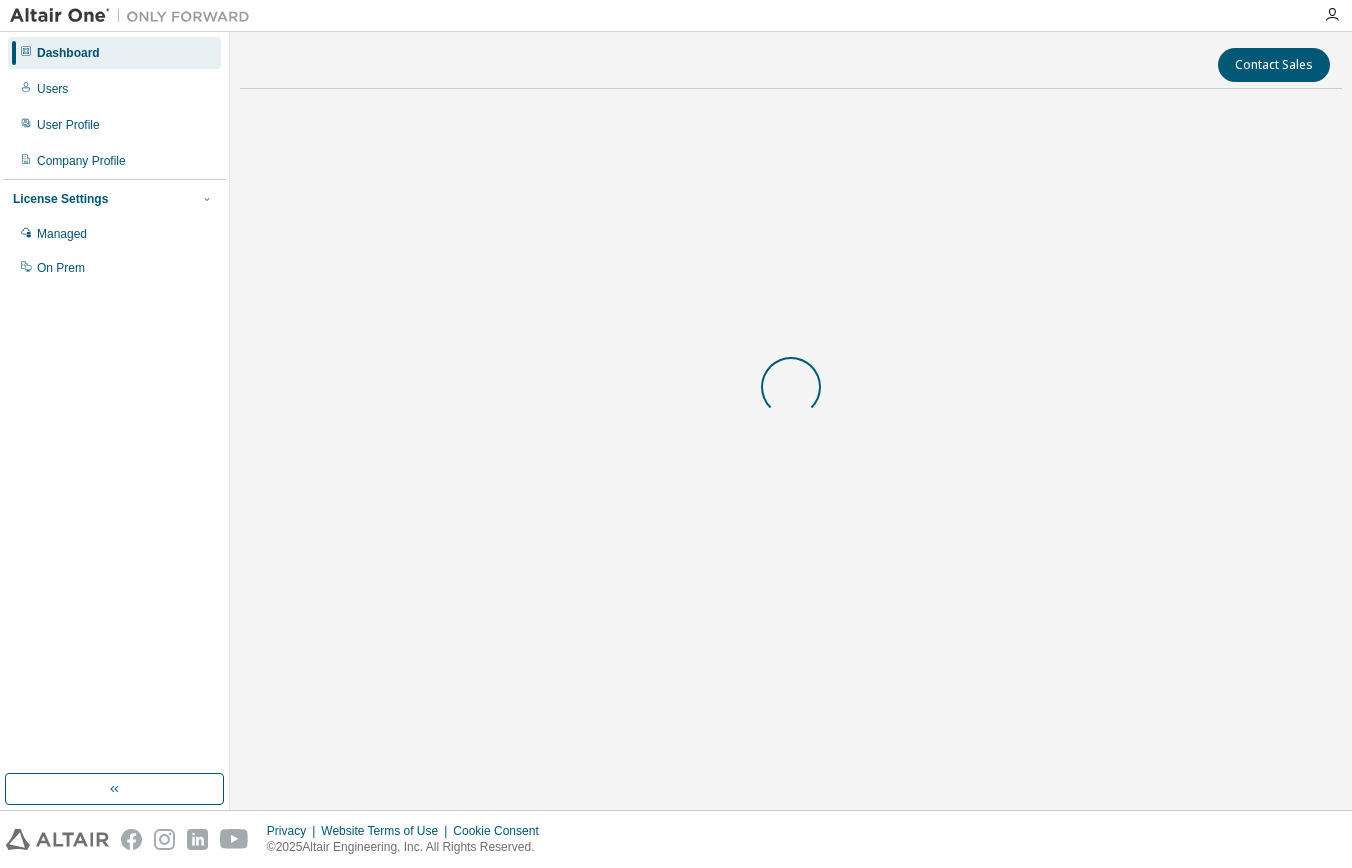 scroll, scrollTop: 0, scrollLeft: 0, axis: both 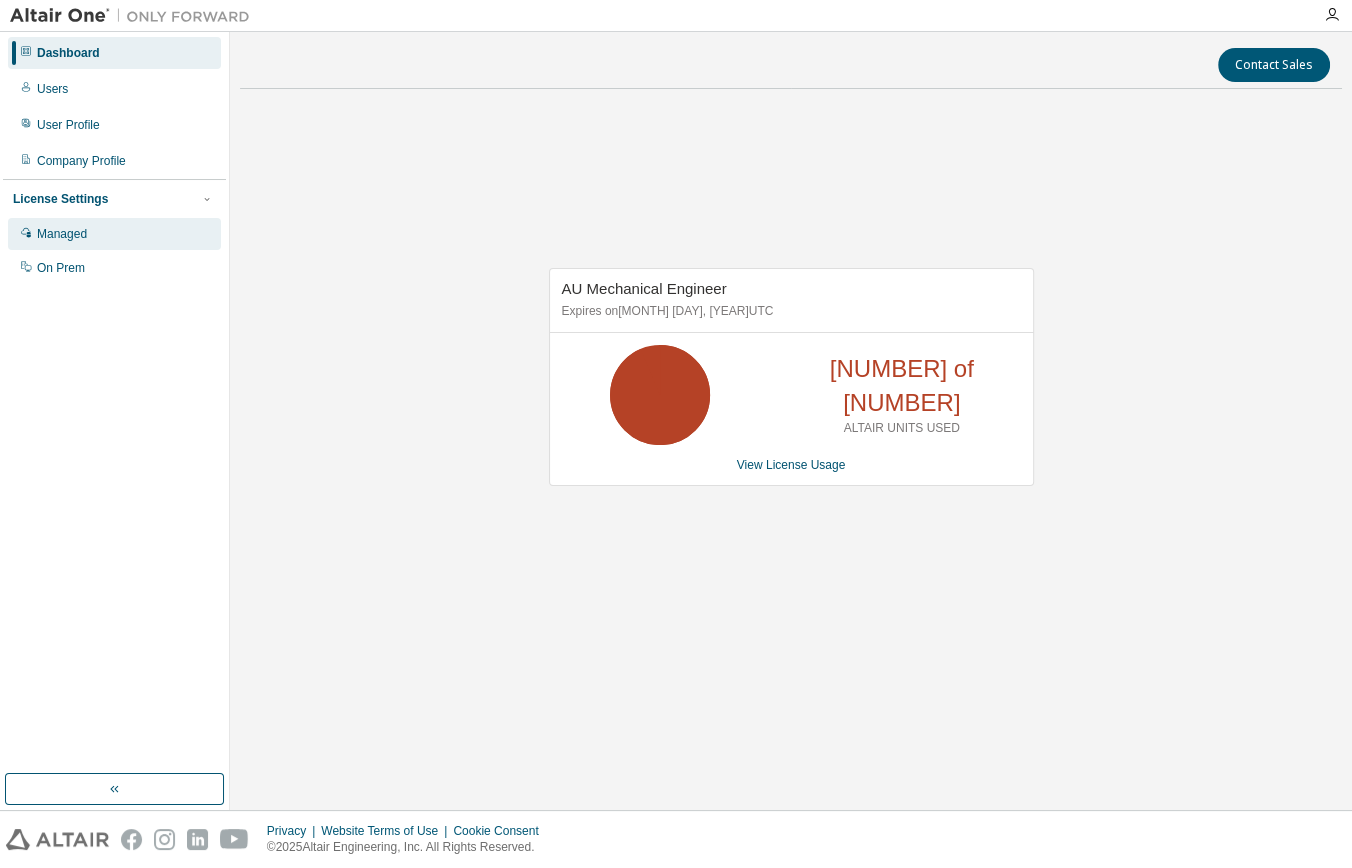 click on "Managed" at bounding box center [62, 234] 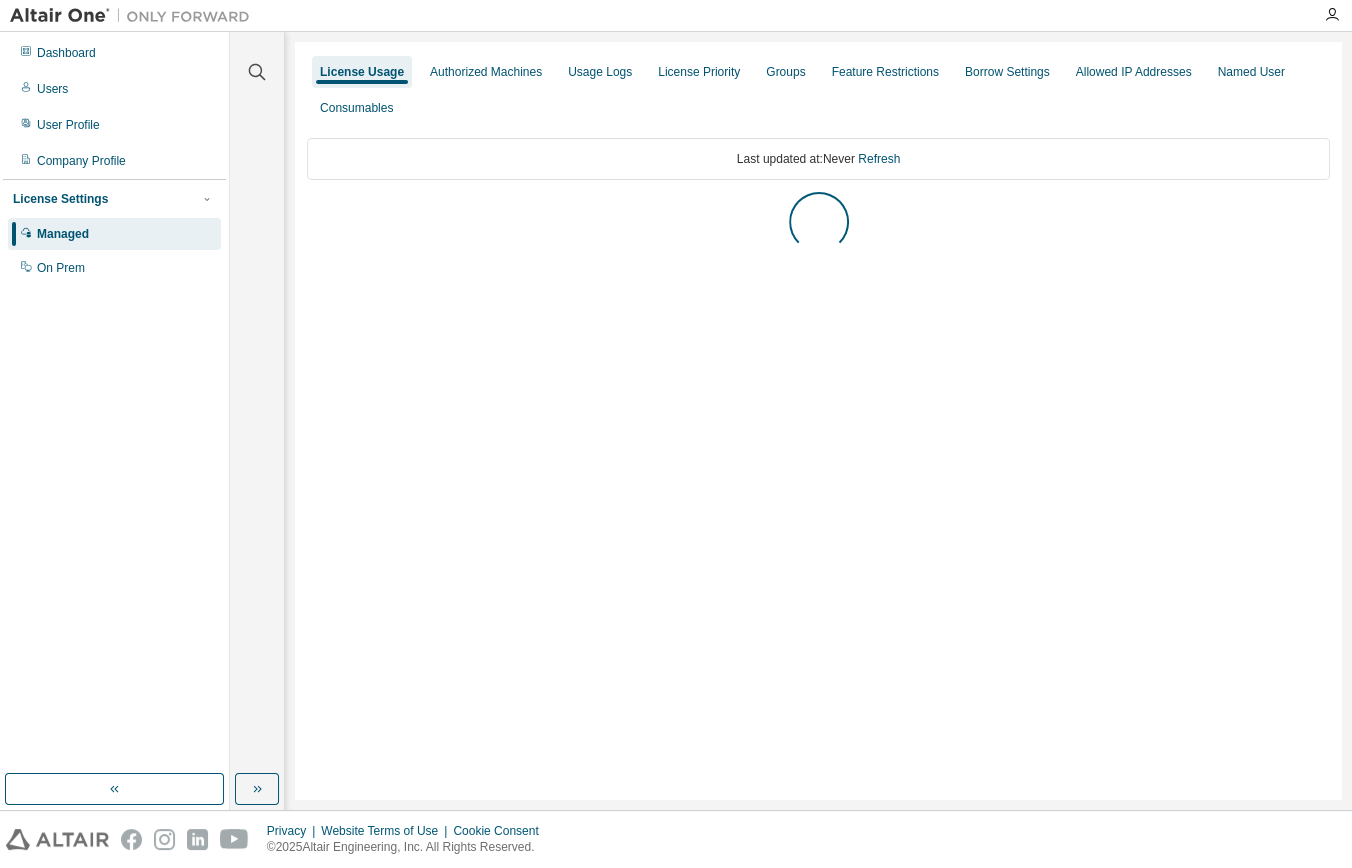 click on "Last updated at:  Never   Refresh" at bounding box center (818, 159) 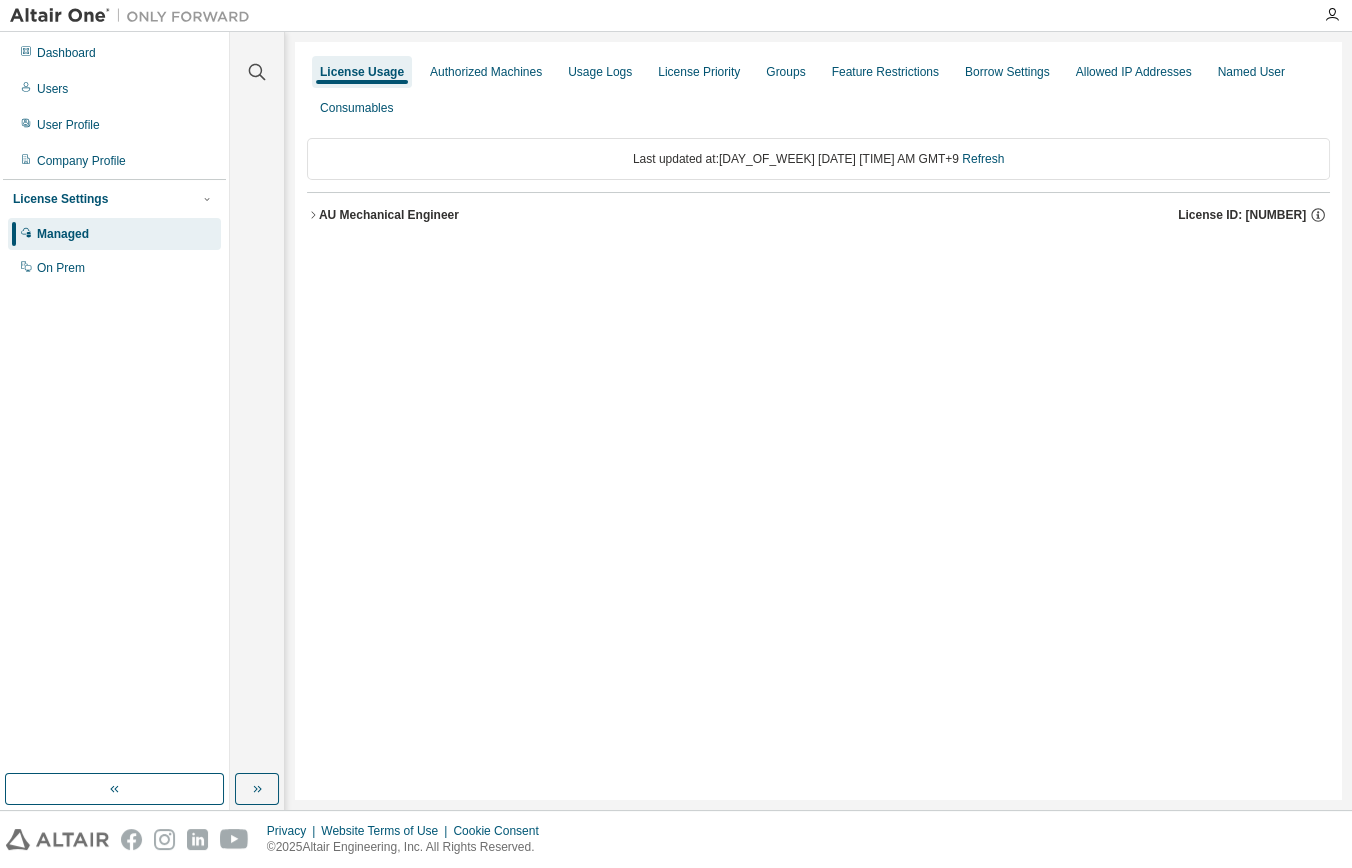 click on "AU Mechanical Engineer" at bounding box center (389, 215) 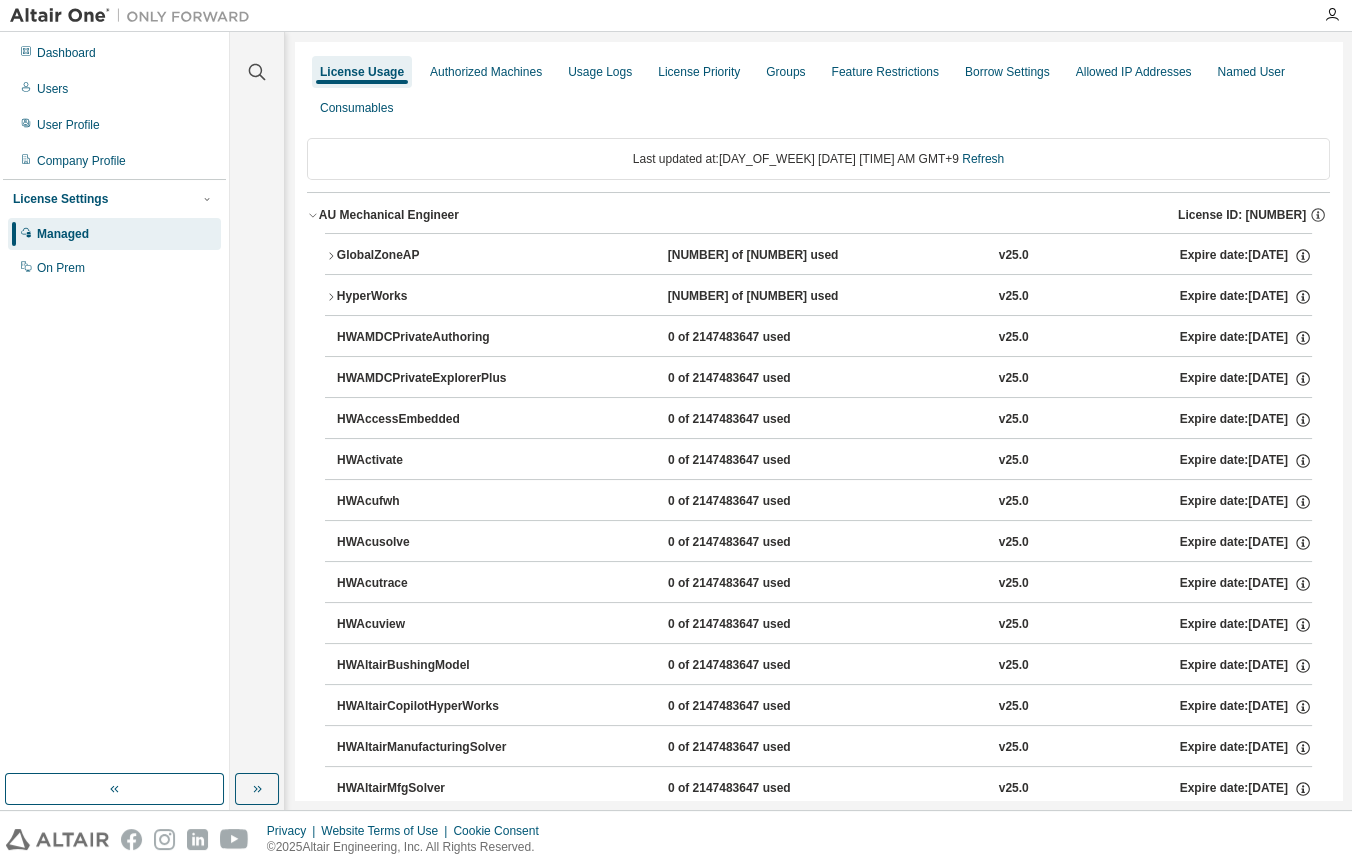 click on "HyperWorks" at bounding box center [427, 297] 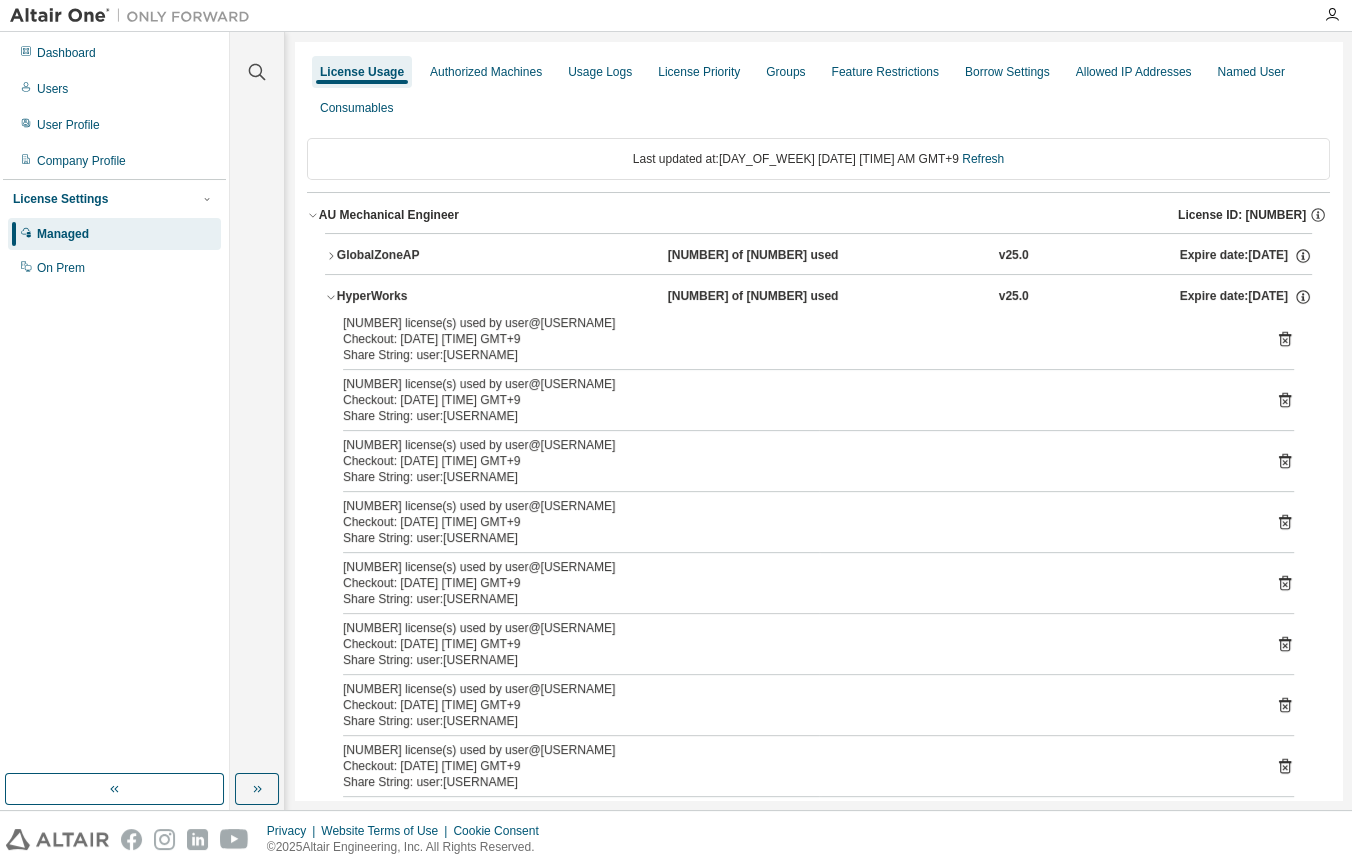 drag, startPoint x: 566, startPoint y: 417, endPoint x: 690, endPoint y: 519, distance: 160.56151 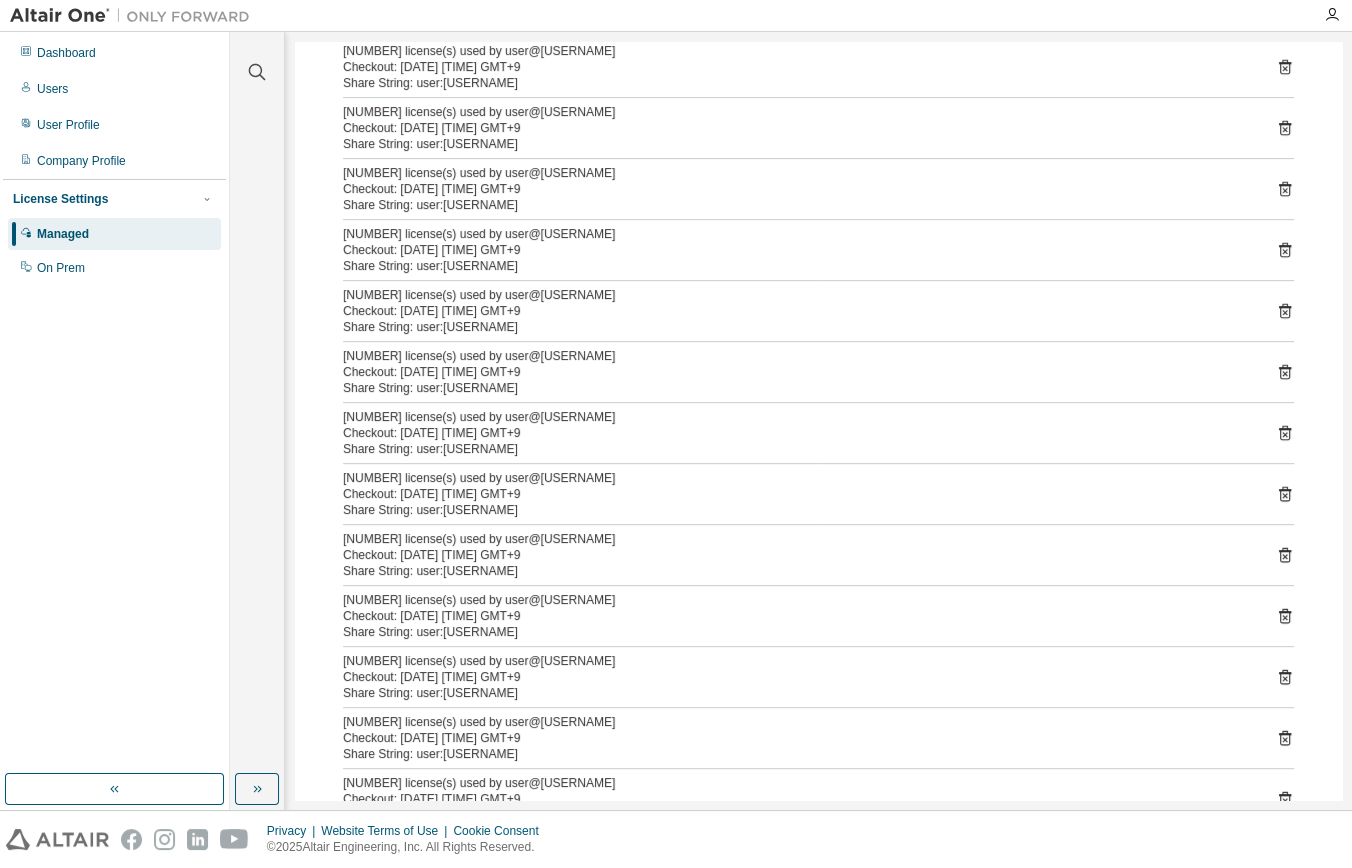 scroll, scrollTop: 636, scrollLeft: 0, axis: vertical 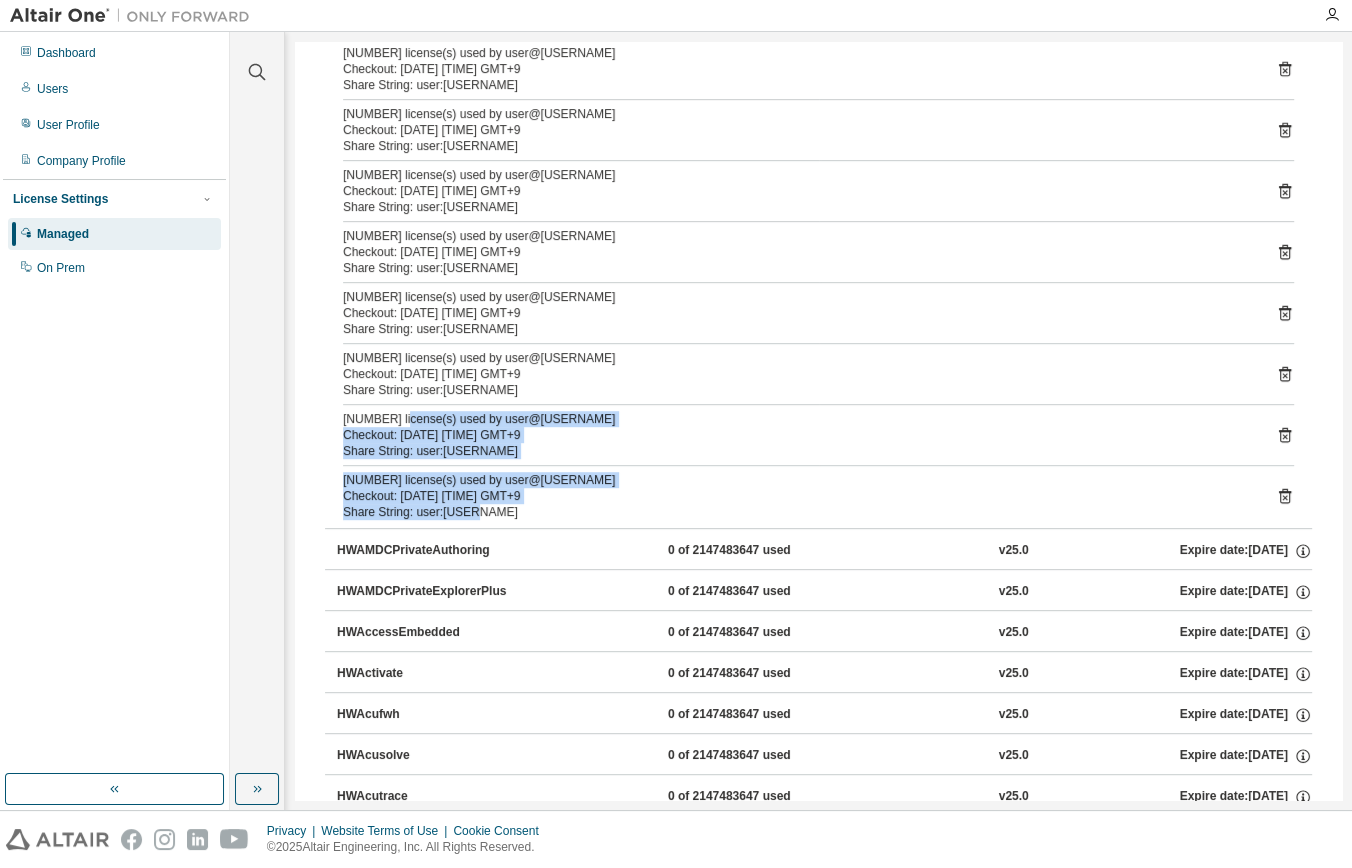 drag, startPoint x: 681, startPoint y: 504, endPoint x: 404, endPoint y: 407, distance: 293.49277 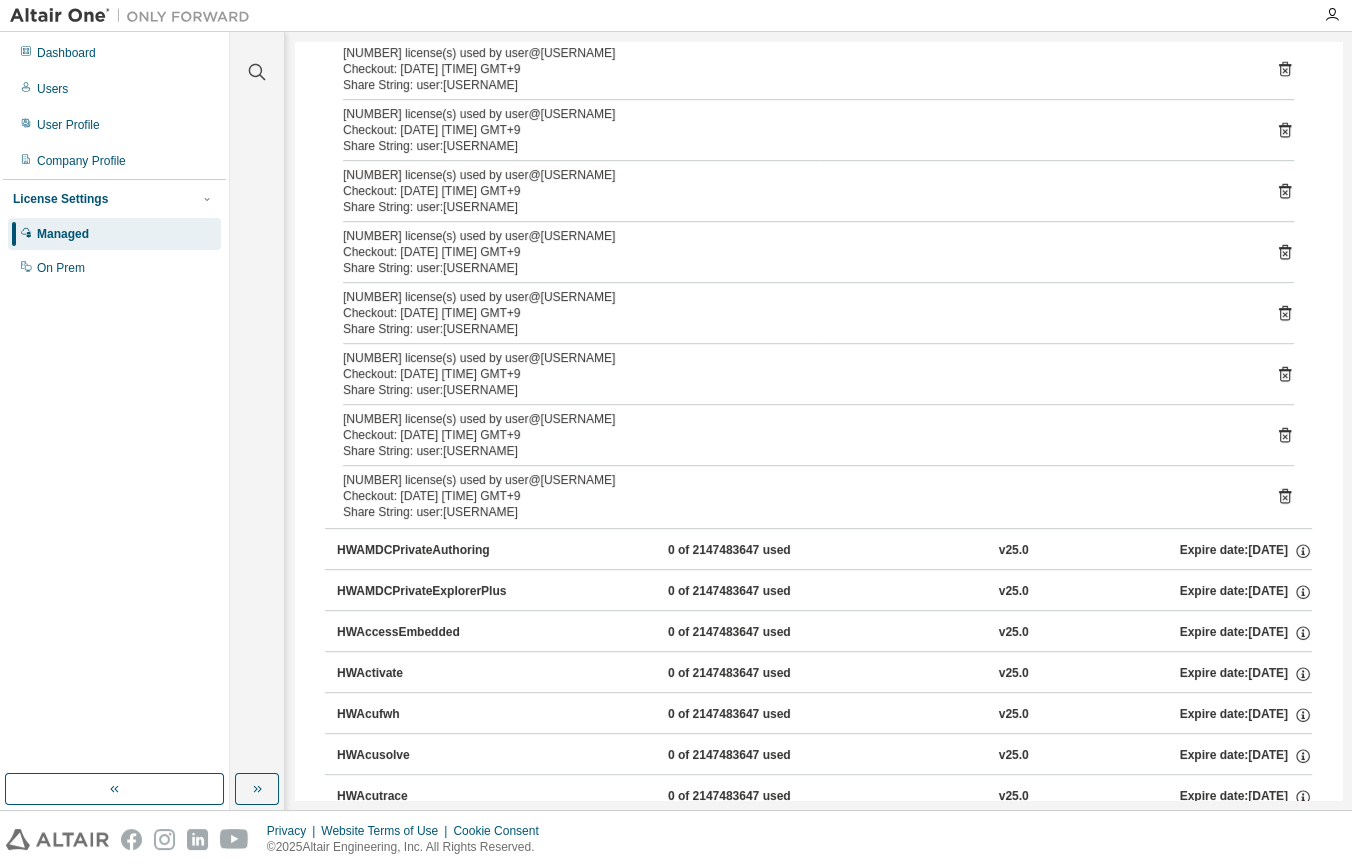 click on "[NUMBER] license(s) used by user@[USERNAME]" at bounding box center [794, 358] 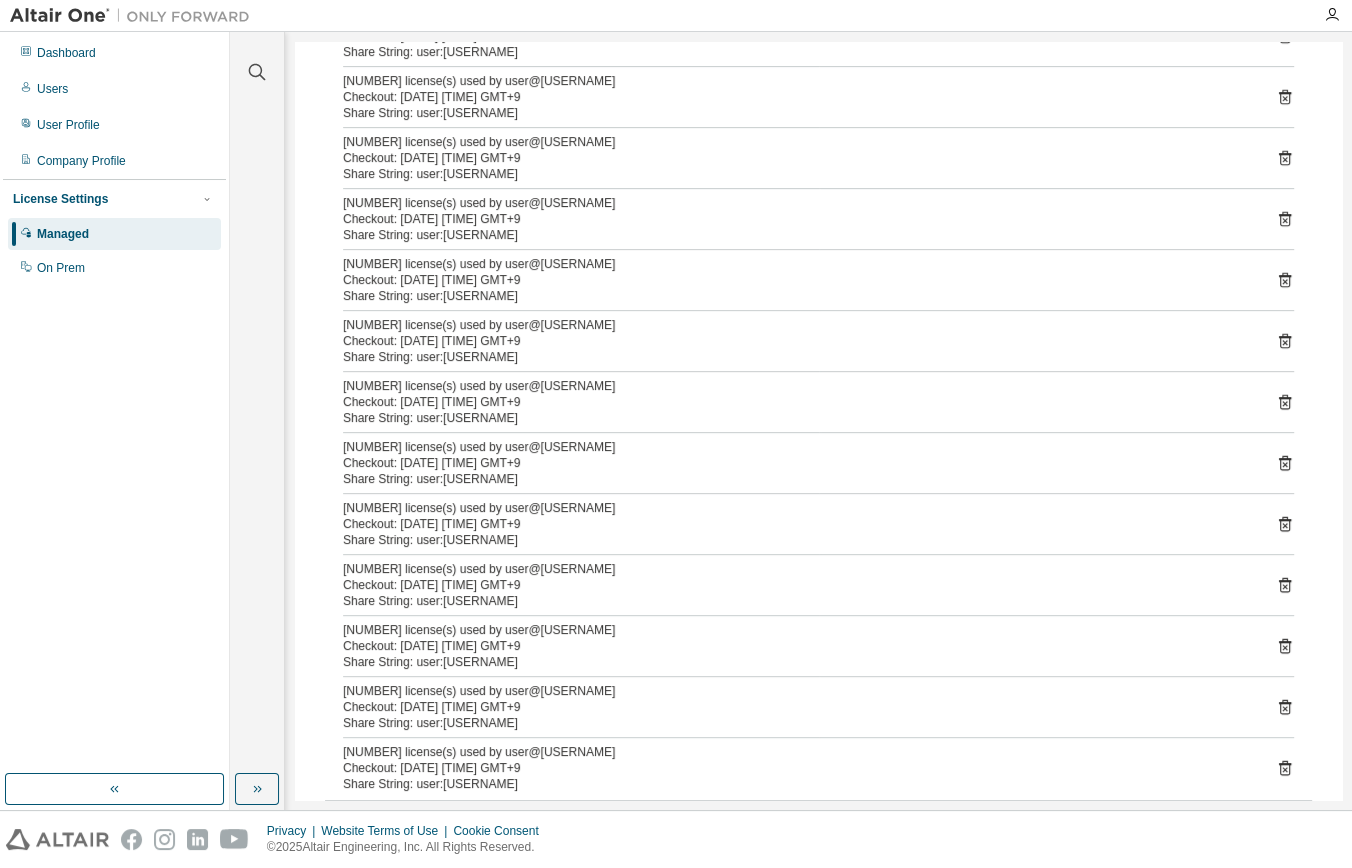 scroll, scrollTop: 363, scrollLeft: 0, axis: vertical 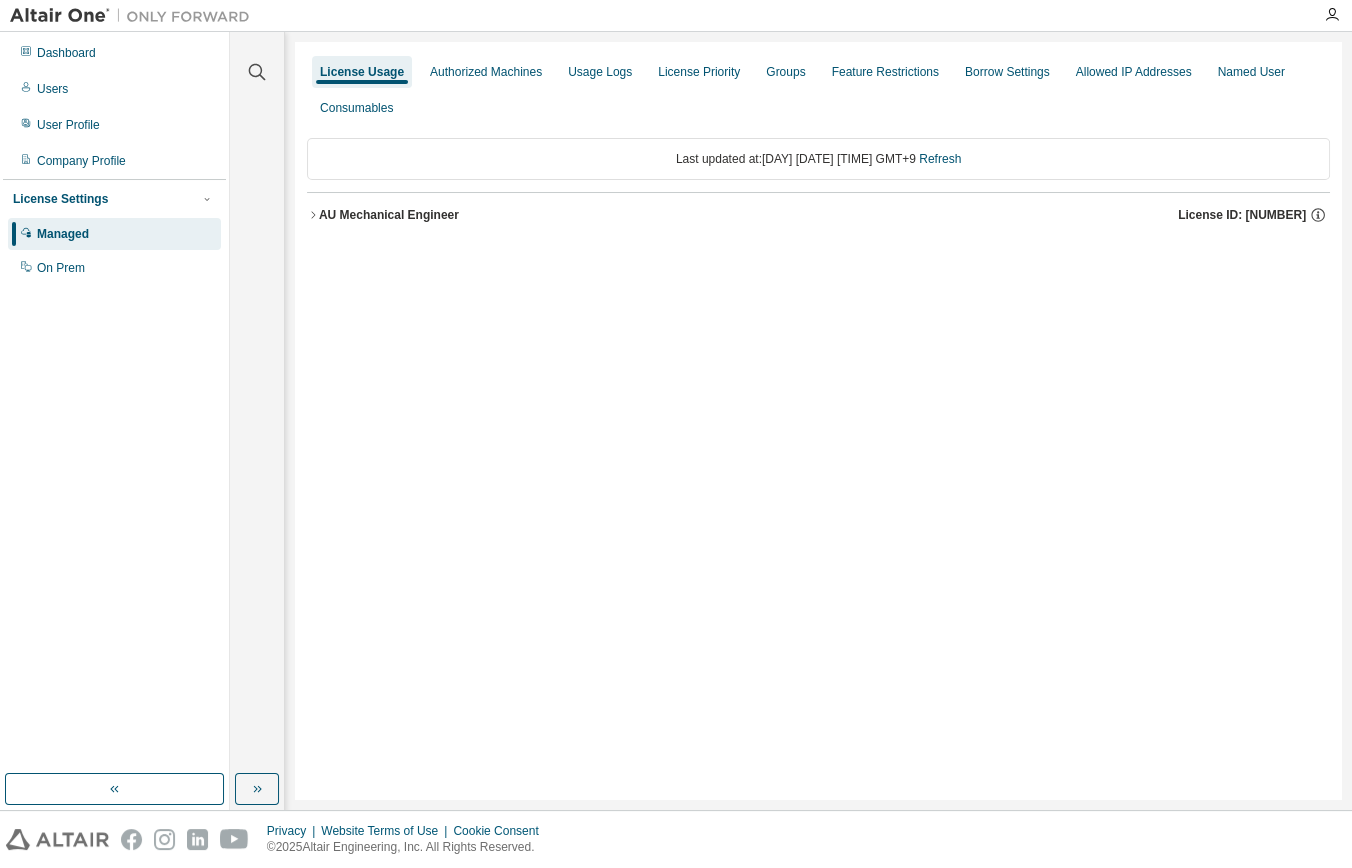 click on "License Usage Authorized Machines Usage Logs License Priority Groups Feature Restrictions Borrow Settings Allowed IP Addresses Named User Consumables" at bounding box center [818, 90] 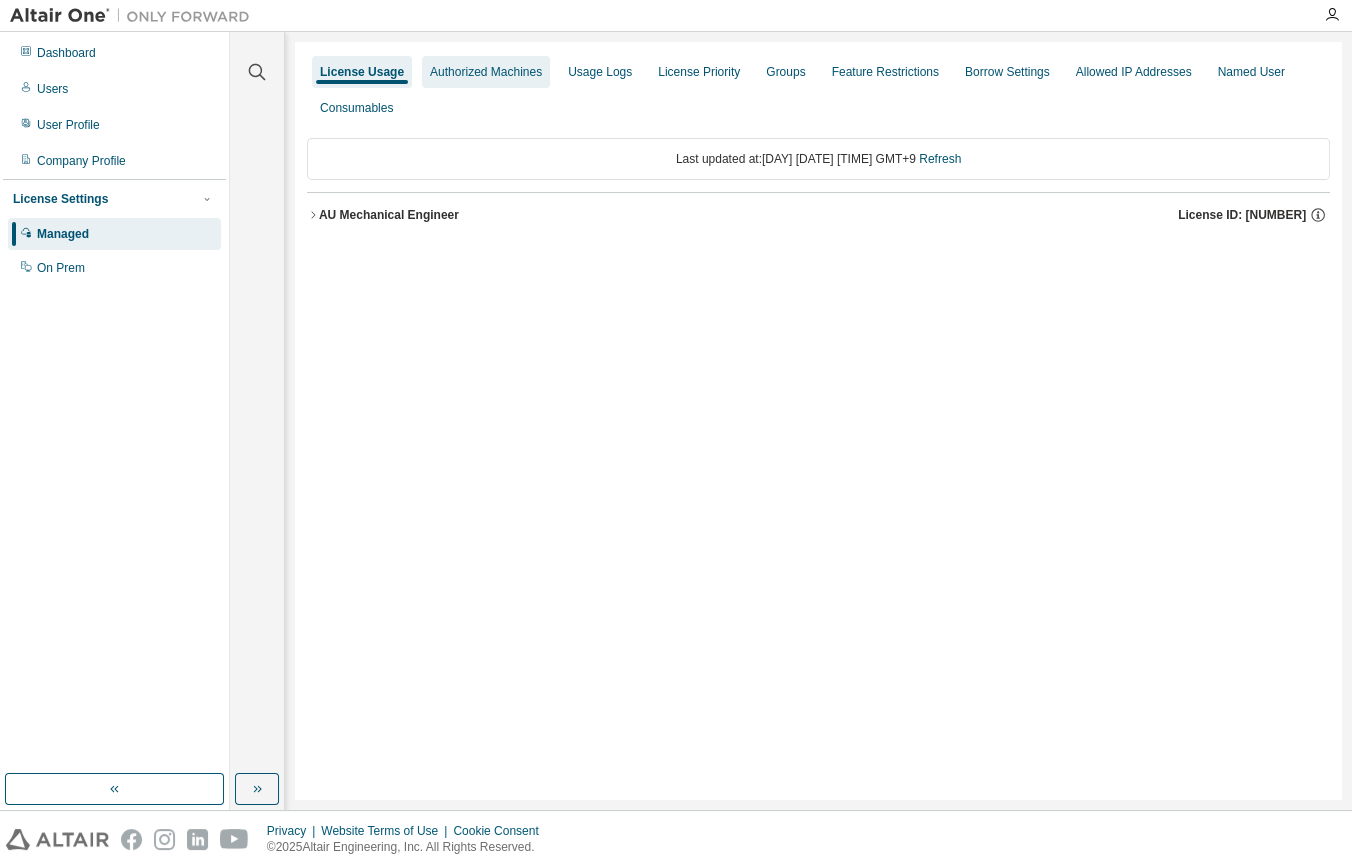 click on "Authorized Machines" at bounding box center (486, 72) 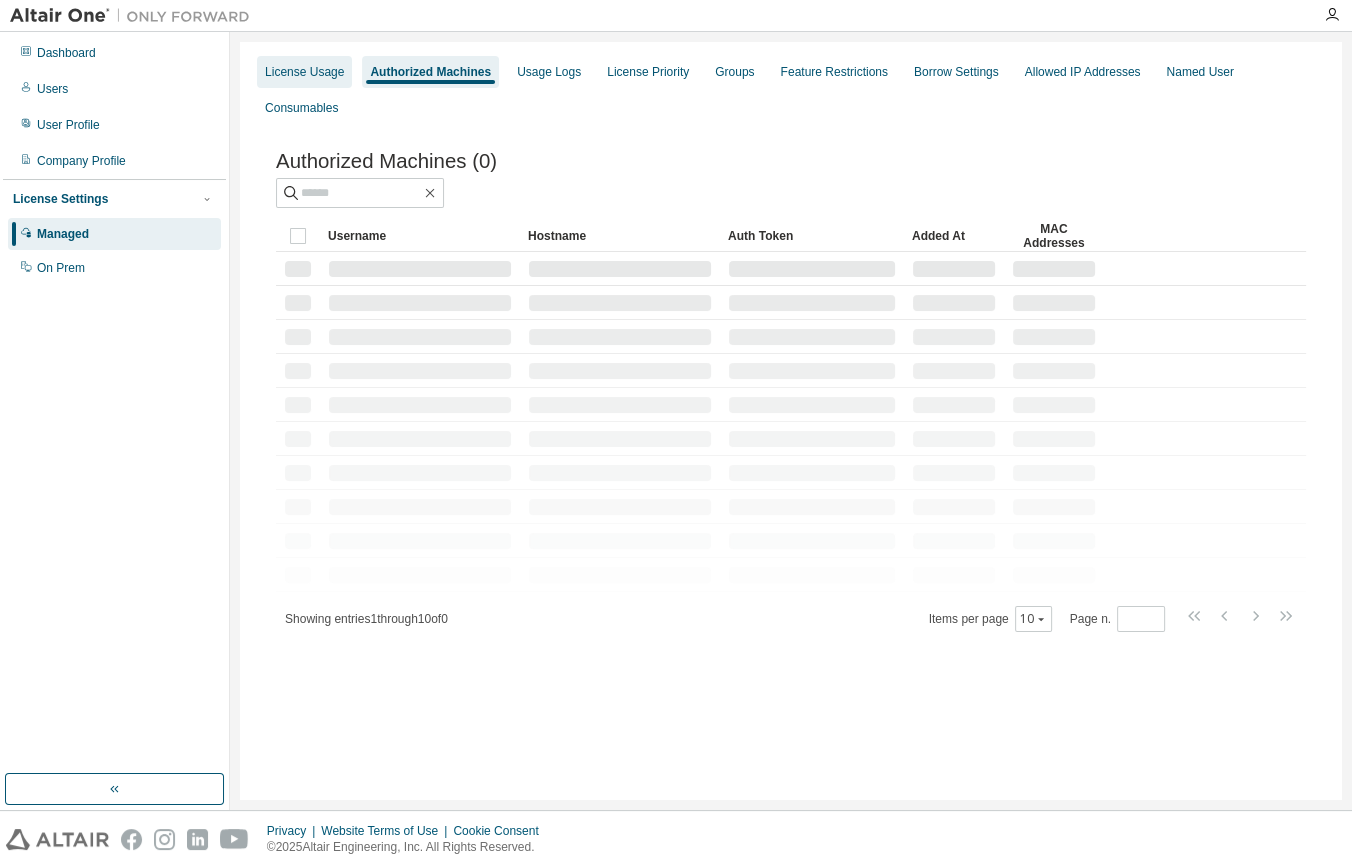 click on "License Usage" at bounding box center (304, 72) 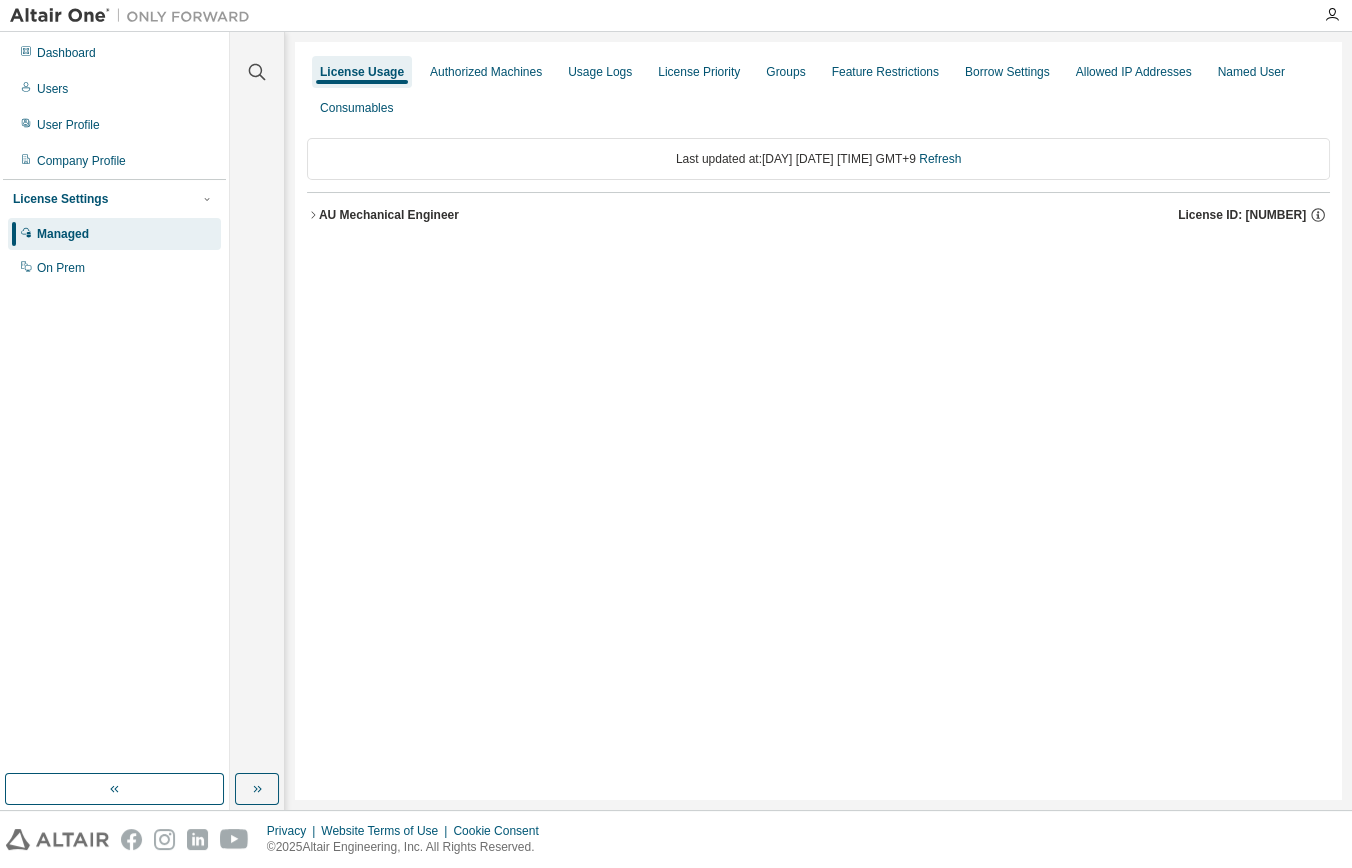 click on "AU Mechanical Engineer" at bounding box center [389, 215] 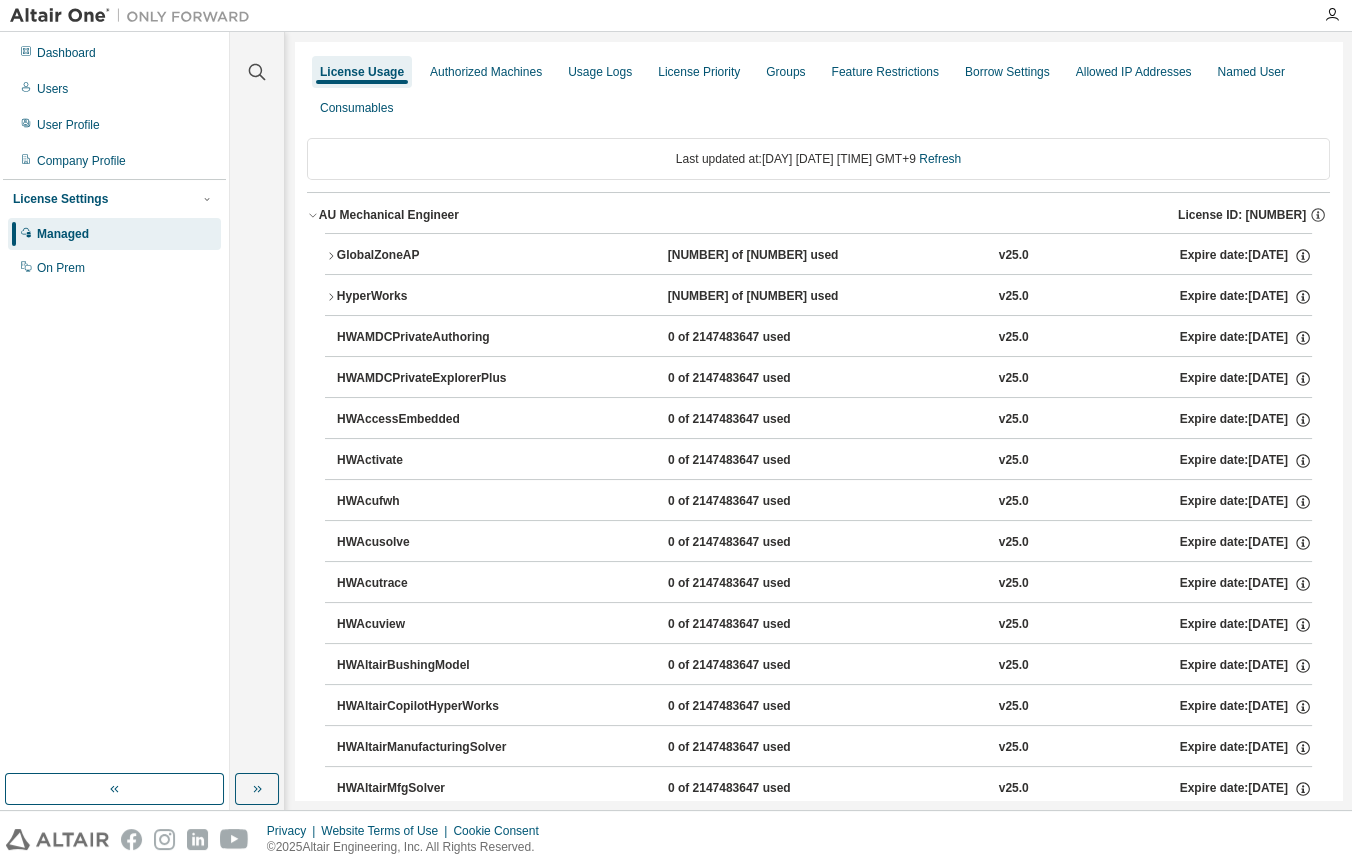 click on "HyperWorks" at bounding box center (427, 297) 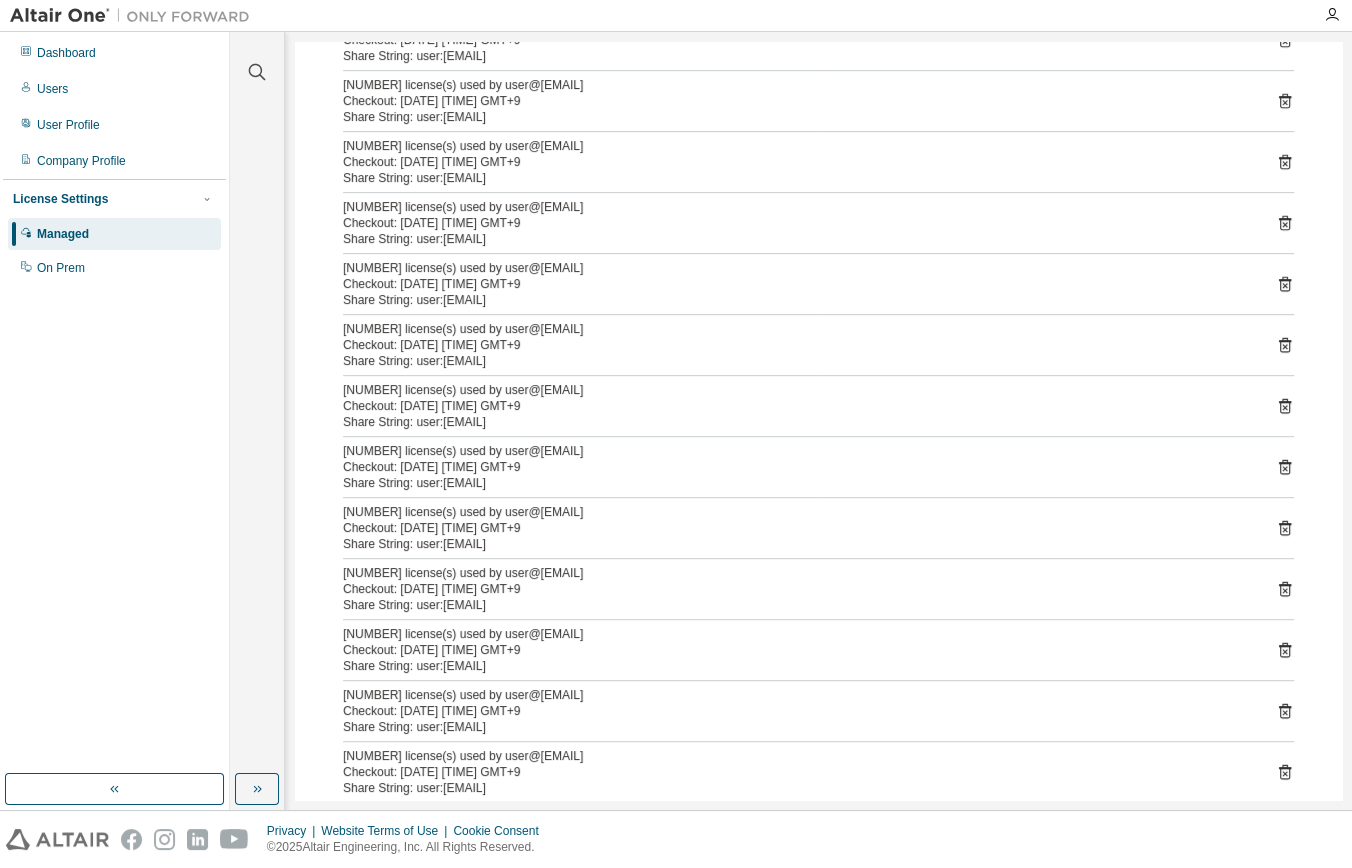 scroll, scrollTop: 636, scrollLeft: 0, axis: vertical 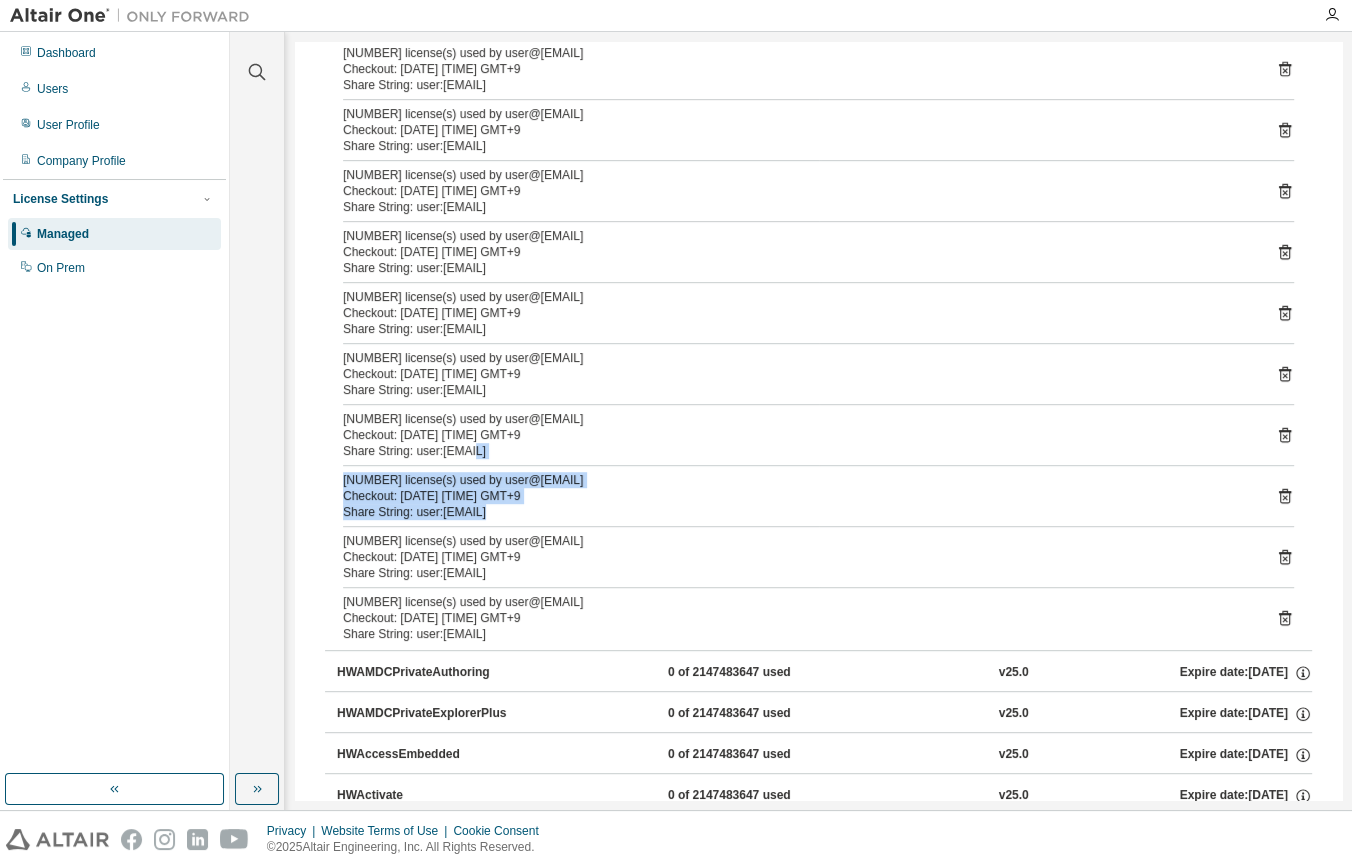 drag, startPoint x: 631, startPoint y: 522, endPoint x: 473, endPoint y: 443, distance: 176.64937 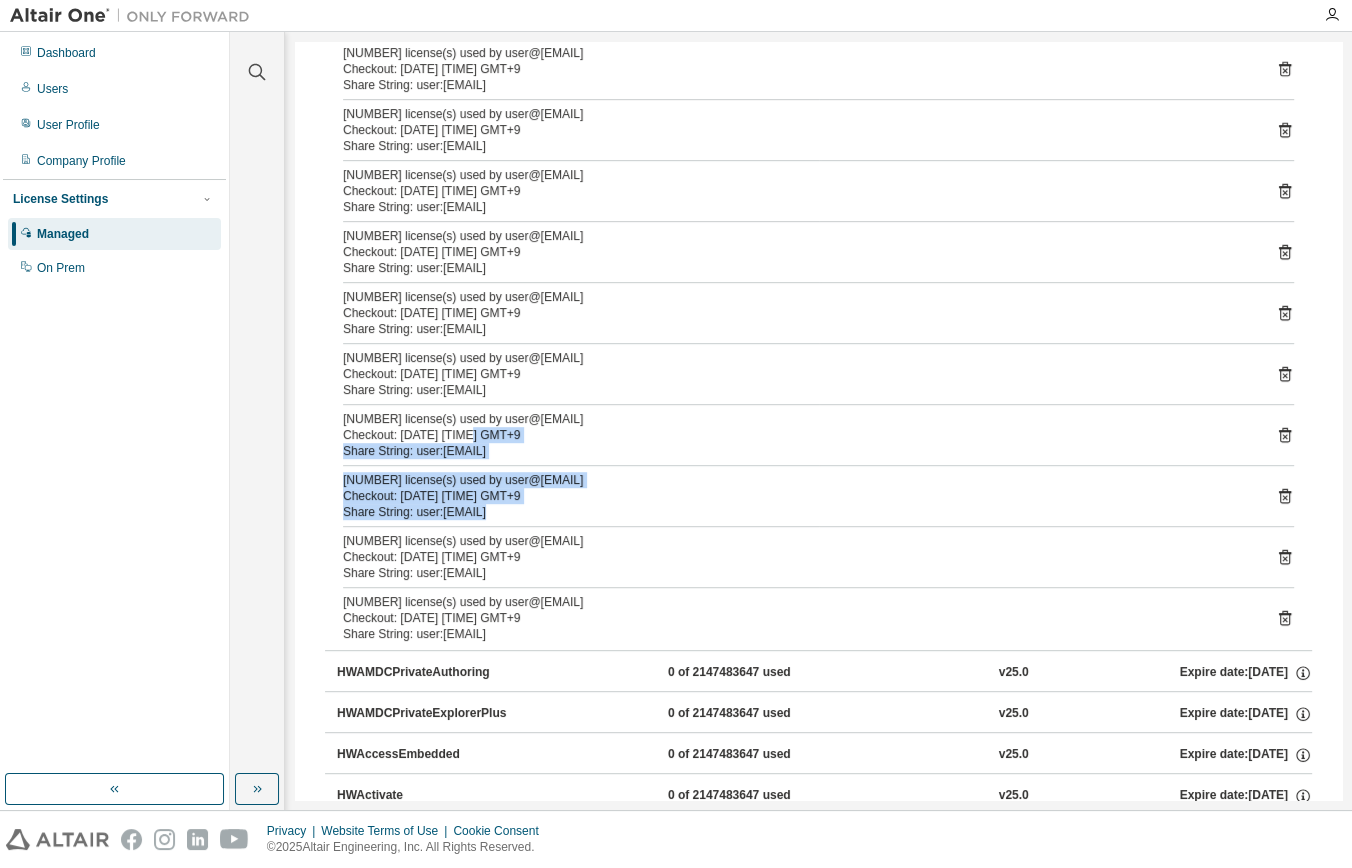 click at bounding box center [818, 465] 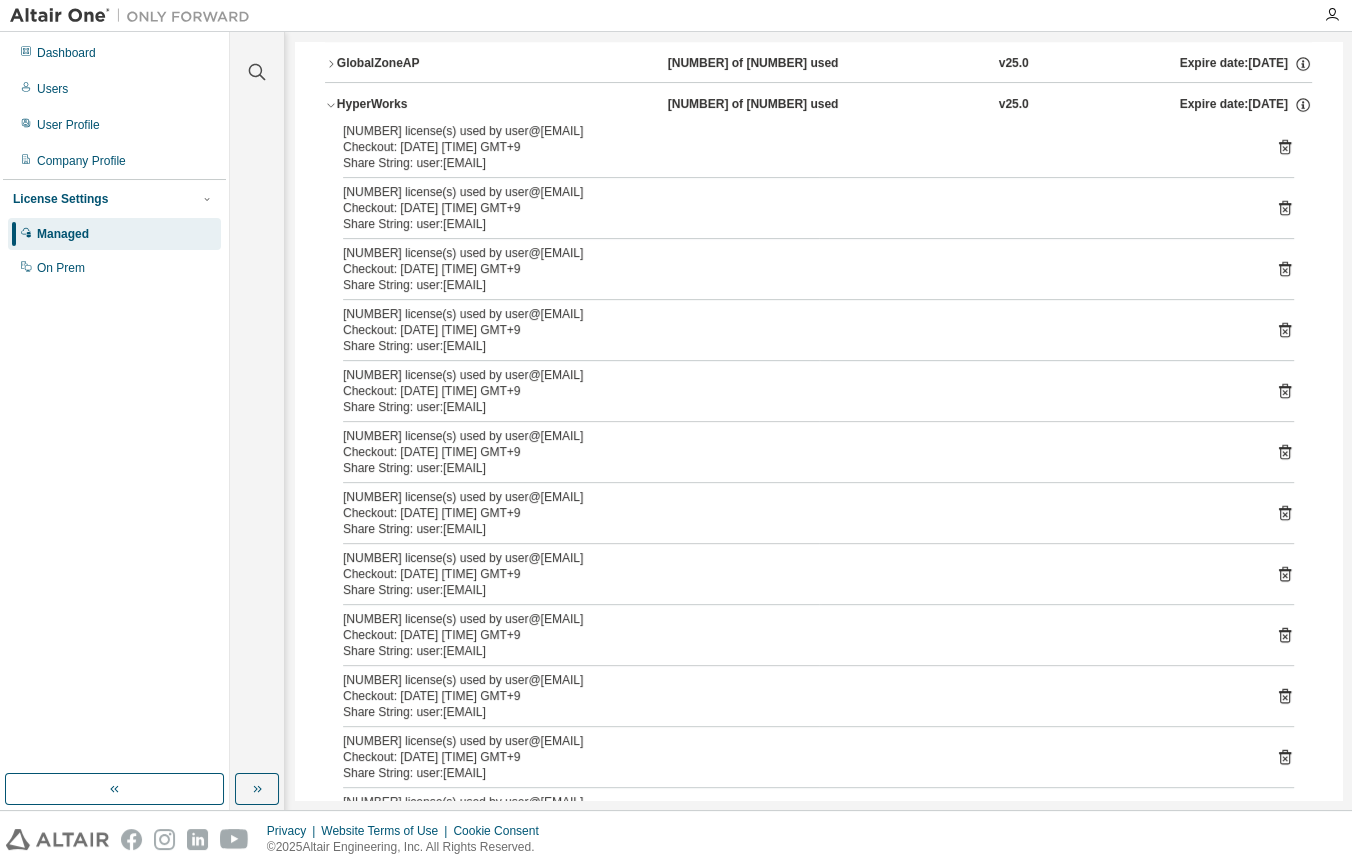 scroll, scrollTop: 272, scrollLeft: 0, axis: vertical 